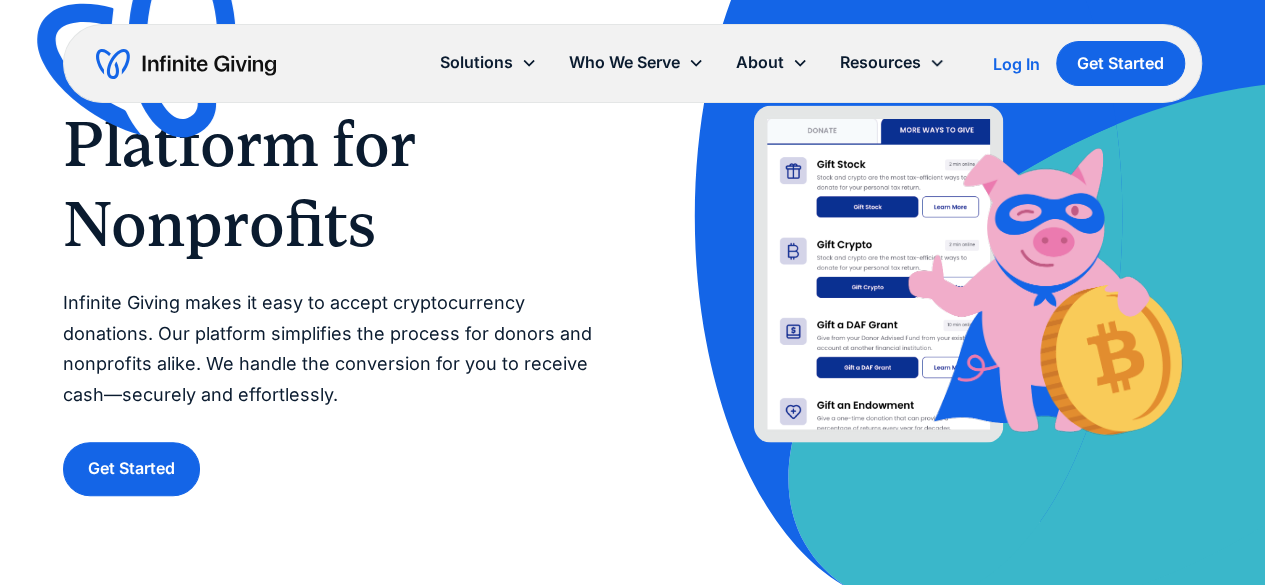 scroll, scrollTop: 168, scrollLeft: 0, axis: vertical 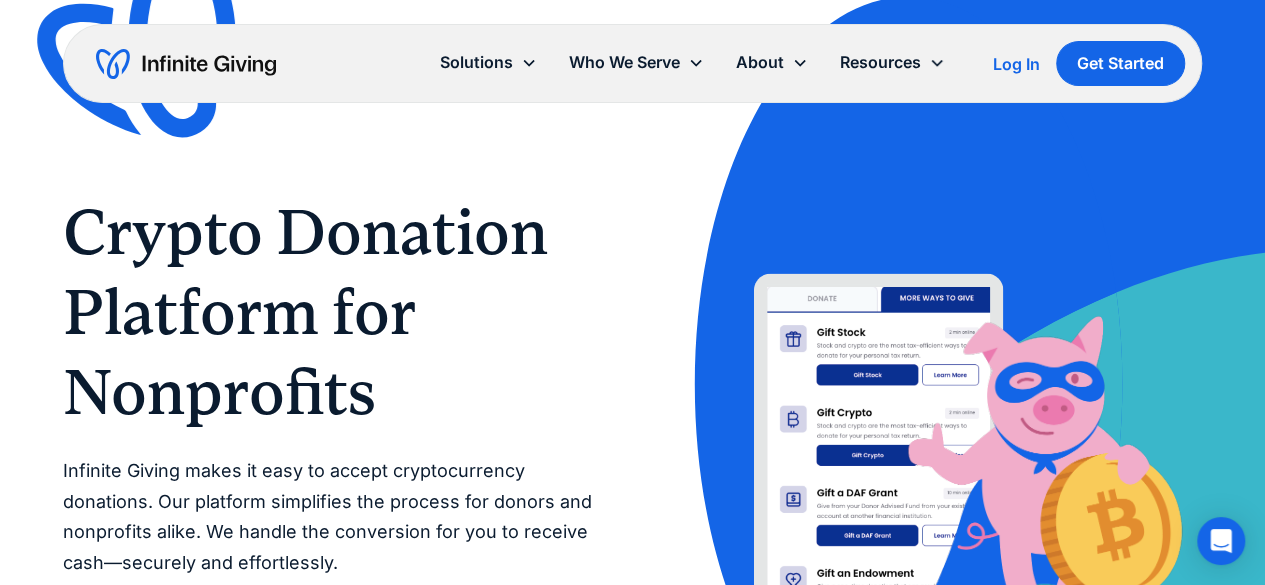 click at bounding box center (186, 64) 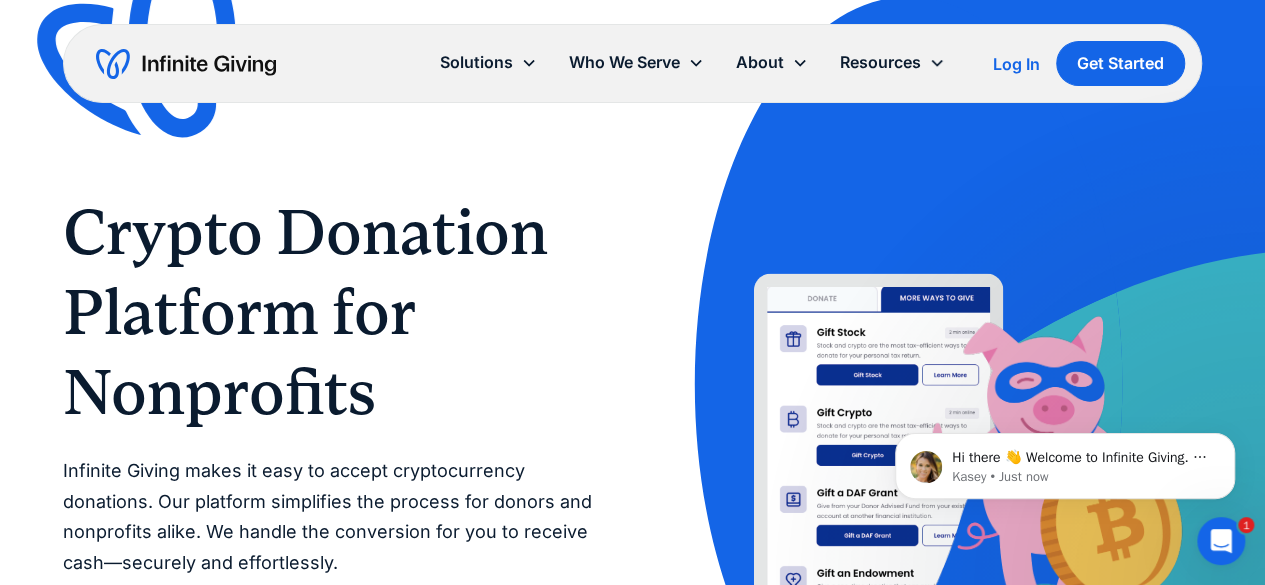 scroll, scrollTop: 0, scrollLeft: 0, axis: both 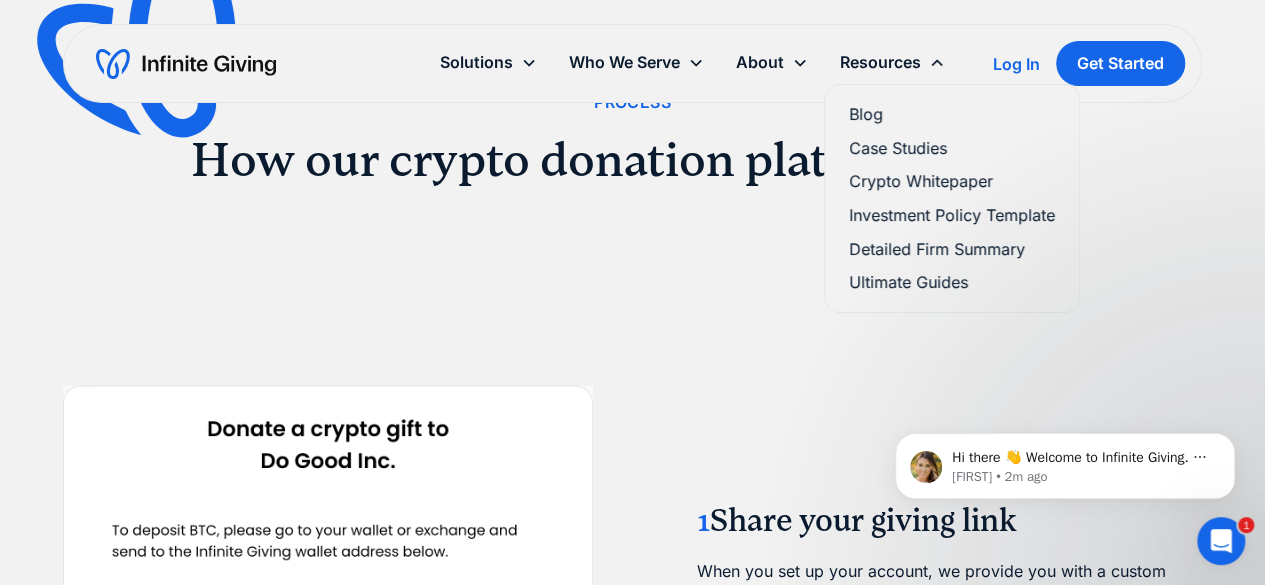 click on "Case Studies" at bounding box center (952, 148) 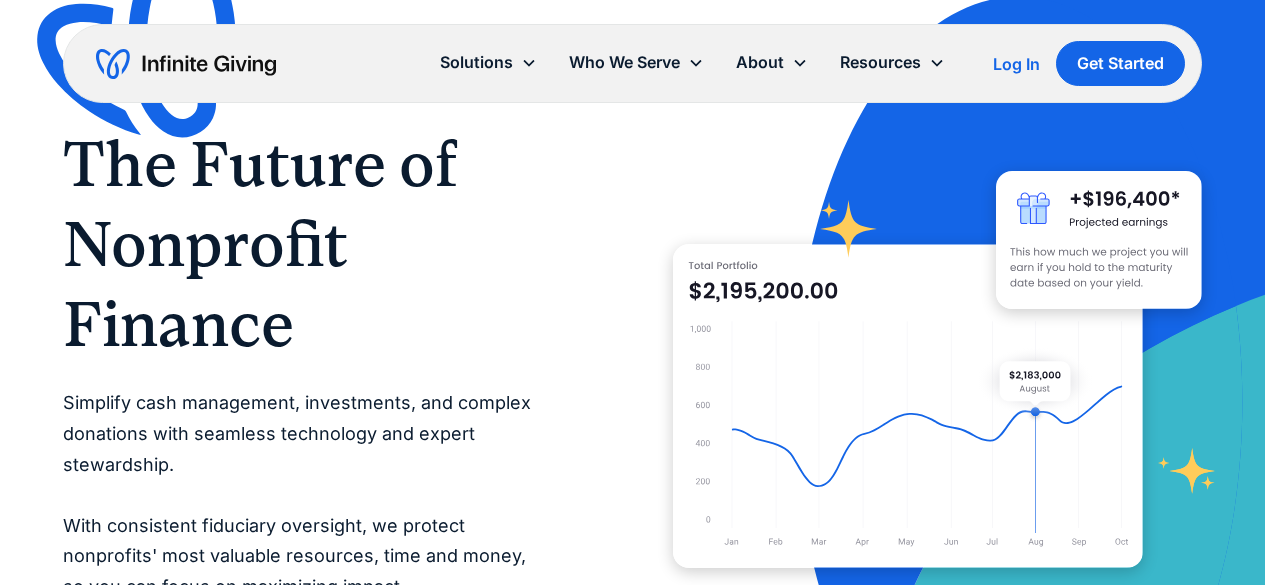 scroll, scrollTop: 0, scrollLeft: 0, axis: both 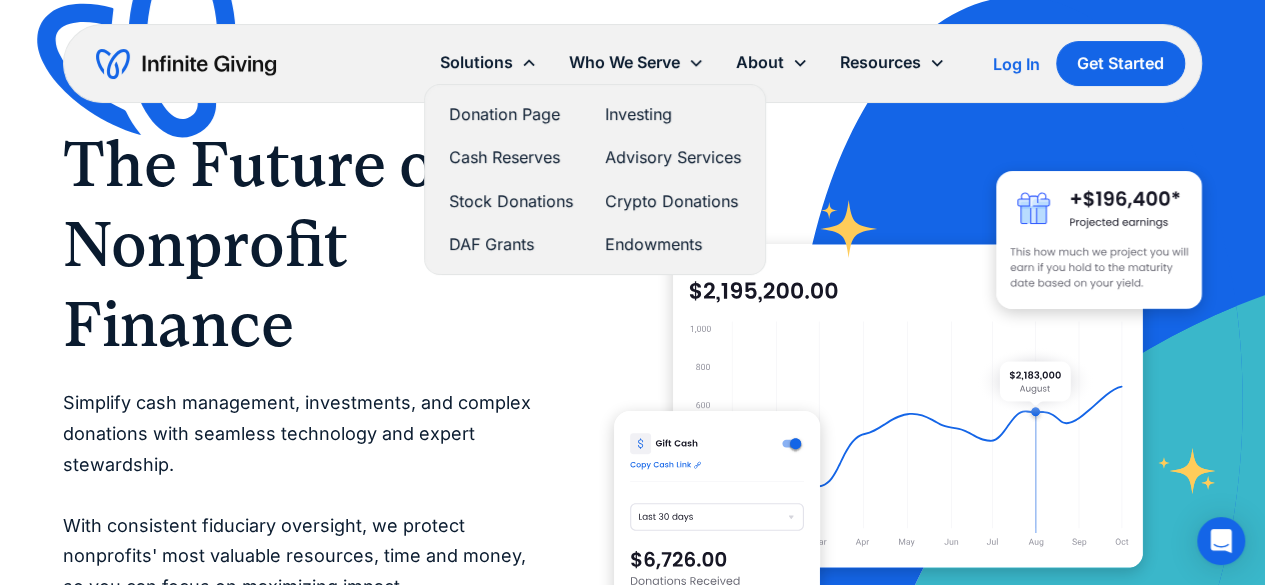 click on "Donation Page" at bounding box center [511, 114] 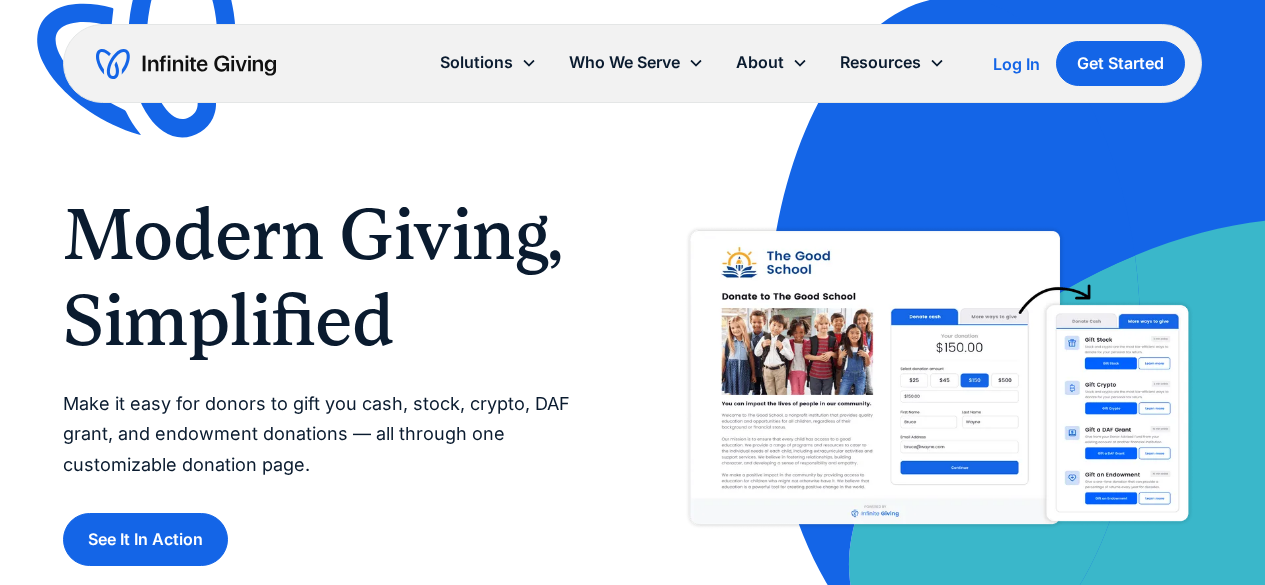 scroll, scrollTop: 0, scrollLeft: 0, axis: both 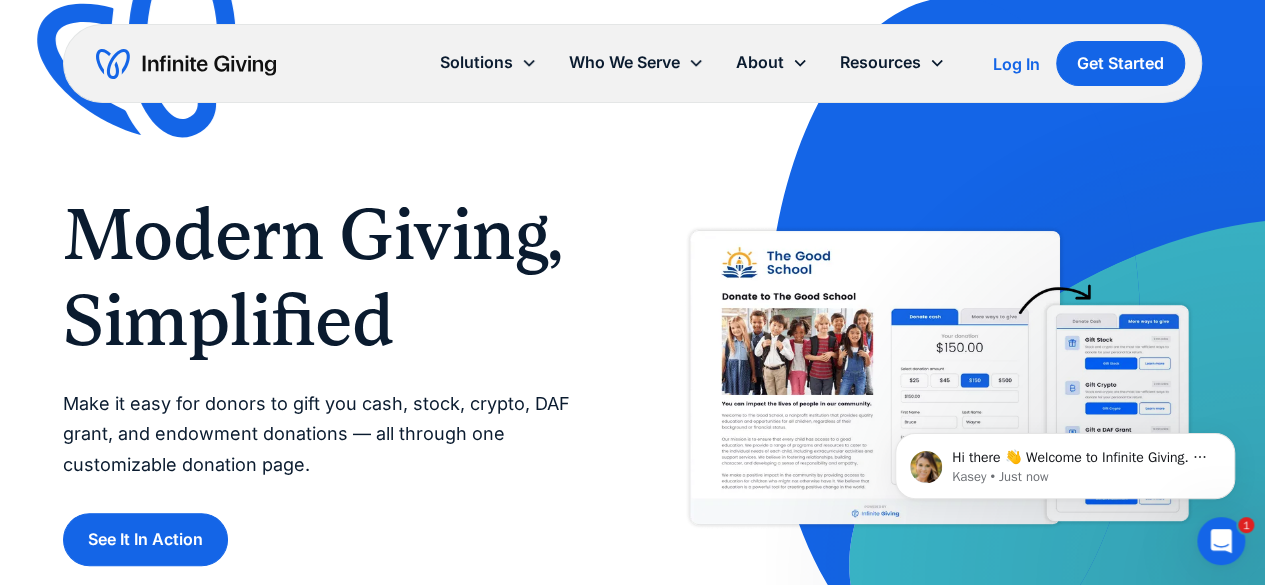 click at bounding box center [186, 64] 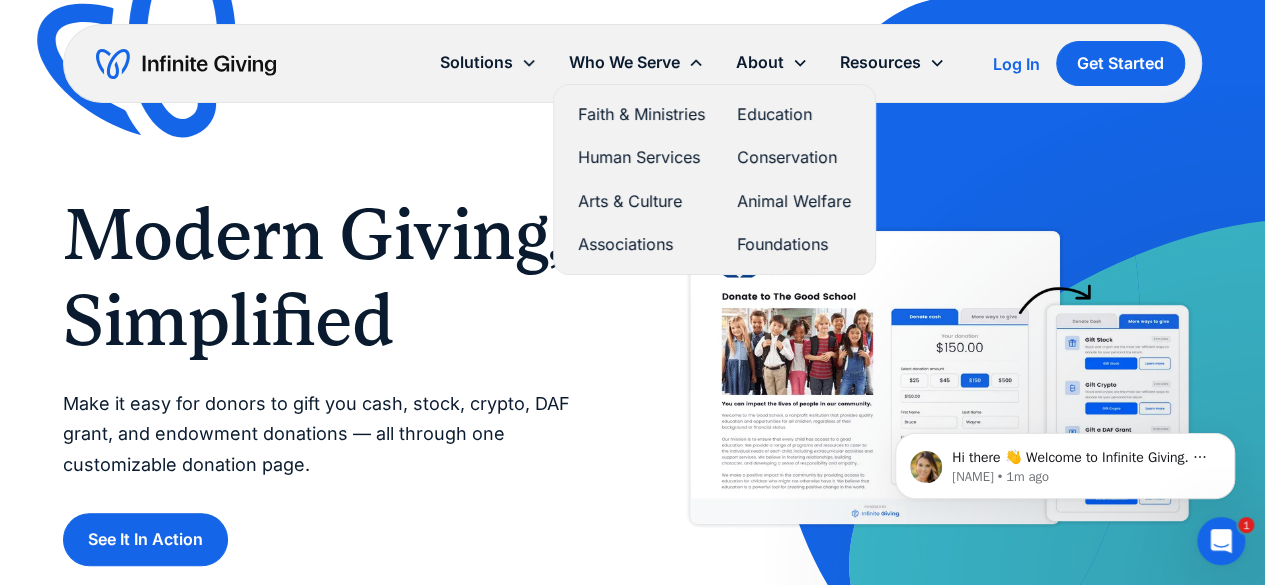 click on "Human Services" at bounding box center (641, 157) 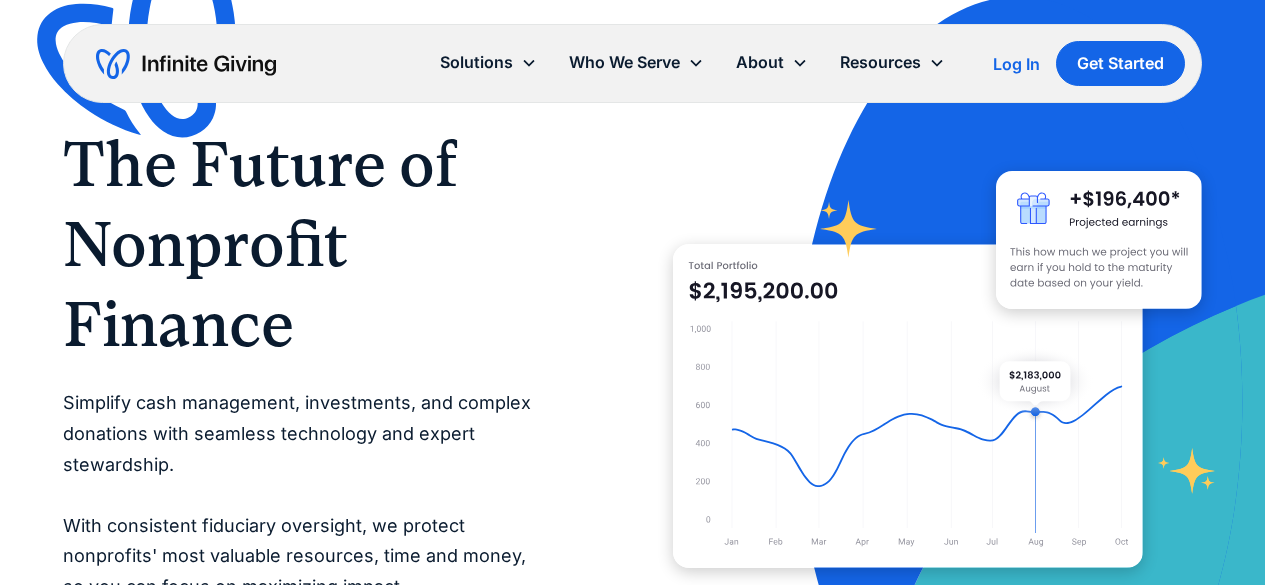 scroll, scrollTop: 0, scrollLeft: 0, axis: both 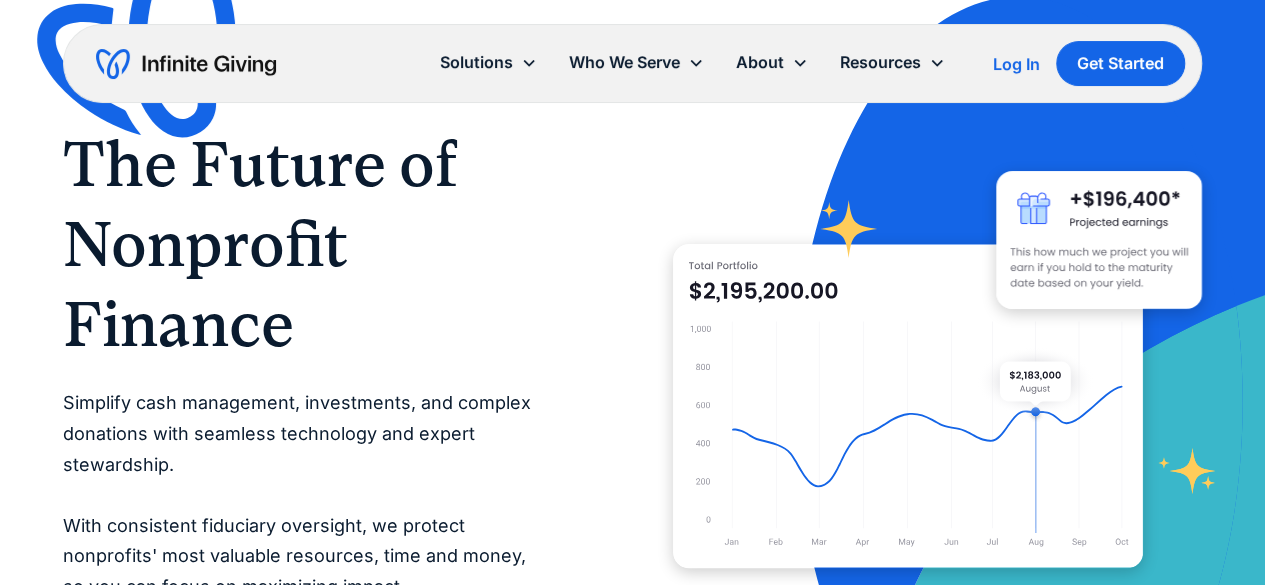 click on "The Future of Nonprofit Finance" at bounding box center [298, 244] 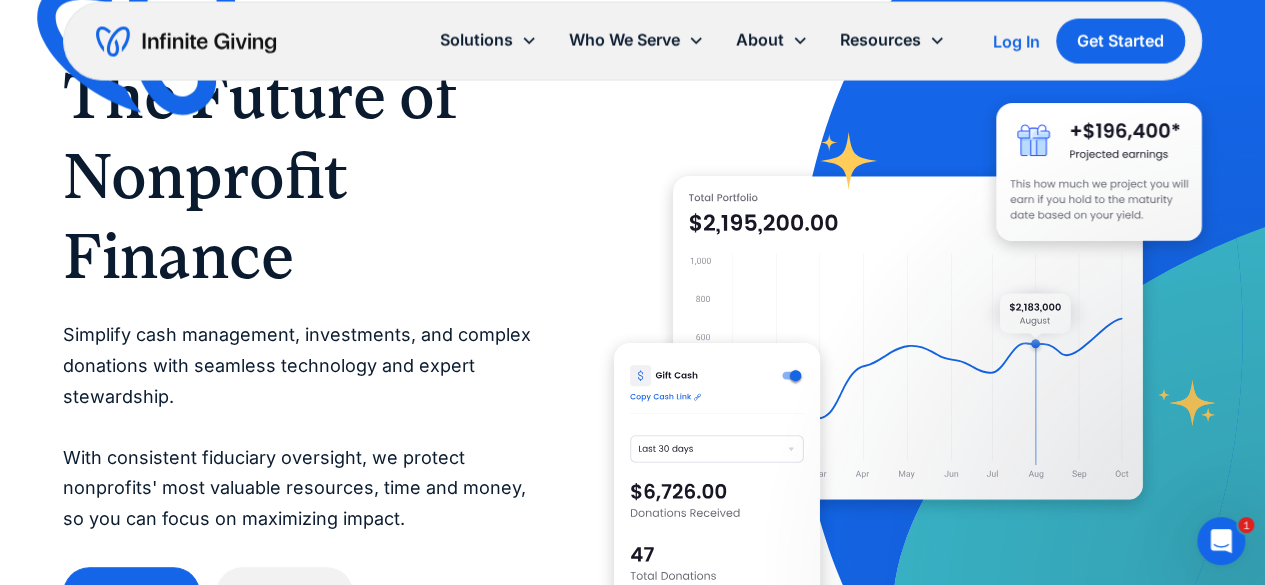 scroll, scrollTop: 100, scrollLeft: 0, axis: vertical 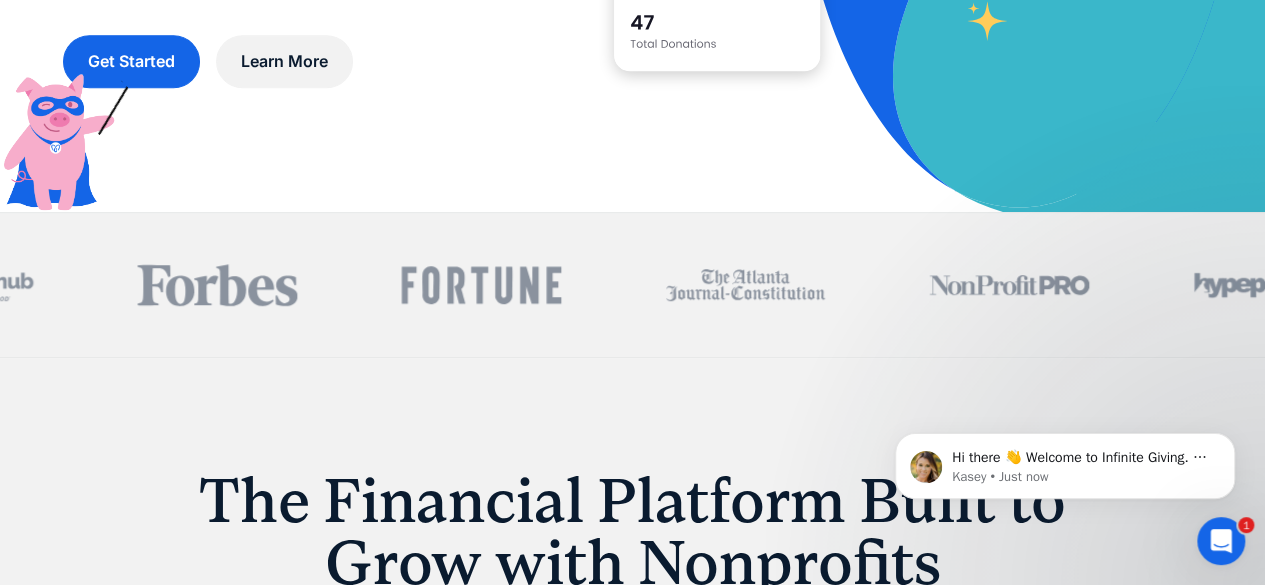 drag, startPoint x: 940, startPoint y: 288, endPoint x: 1076, endPoint y: 286, distance: 136.01471 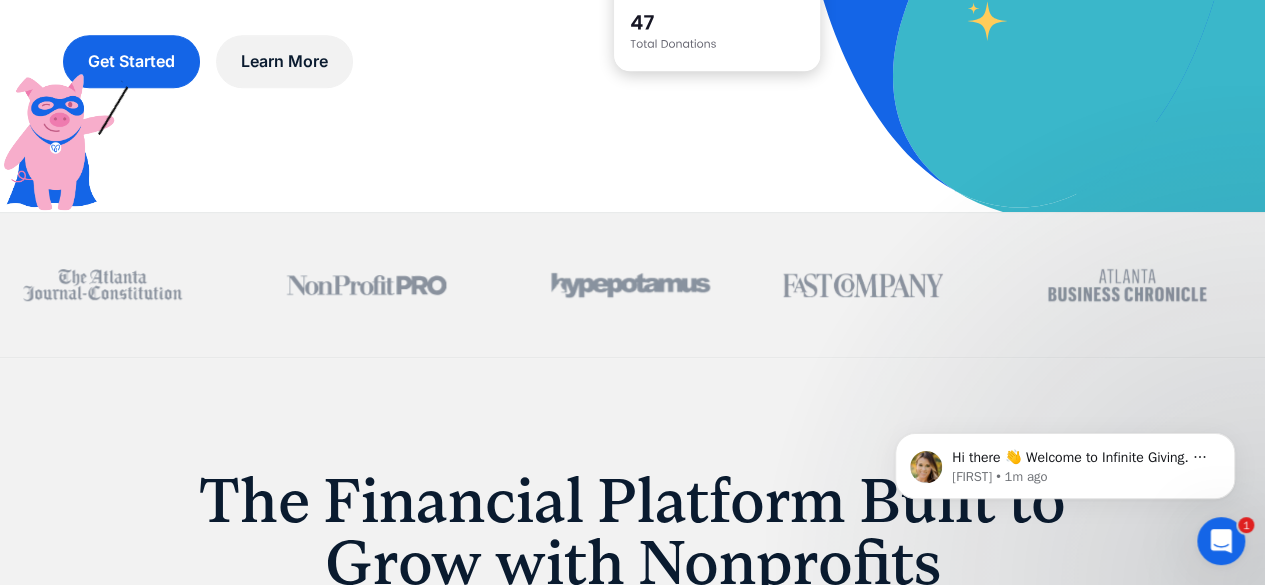 click on "The Financial Platform Built to Grow with Nonprofits   We understand the unique financial challenges nonprofits face, from managing limited resources to navigating complex donation and investment processes. Infinite Giving simplifies these pain points, empowering organizations to efficiently manage assets, maximize returns, and grow their impact - all while saving time and streamlining operations." at bounding box center (632, 534) 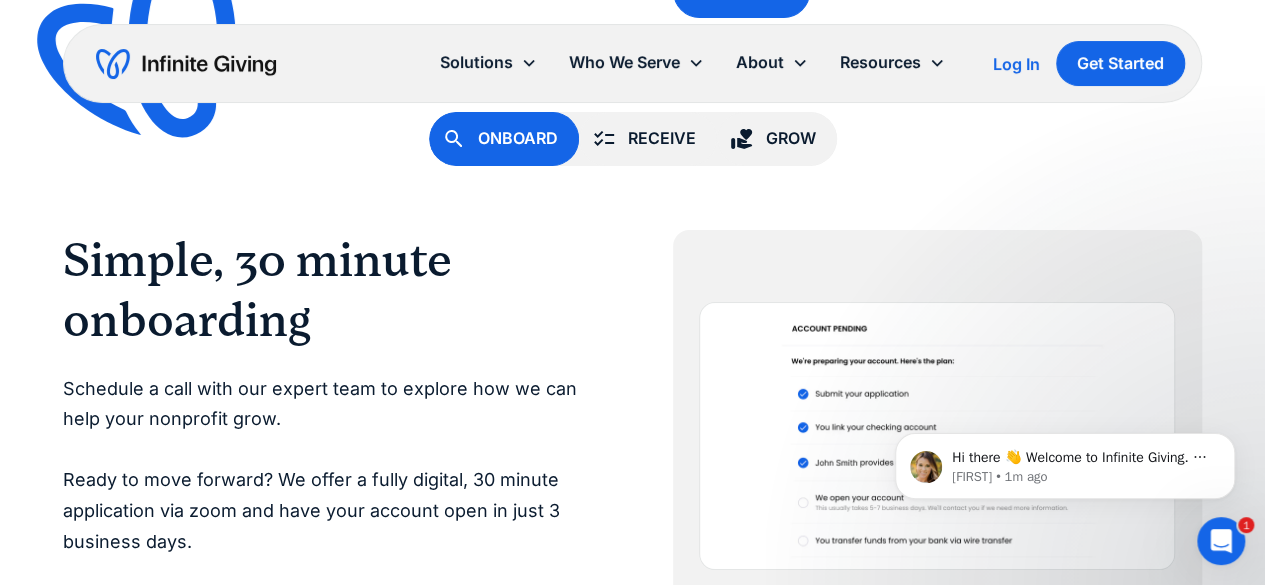 scroll, scrollTop: 3600, scrollLeft: 0, axis: vertical 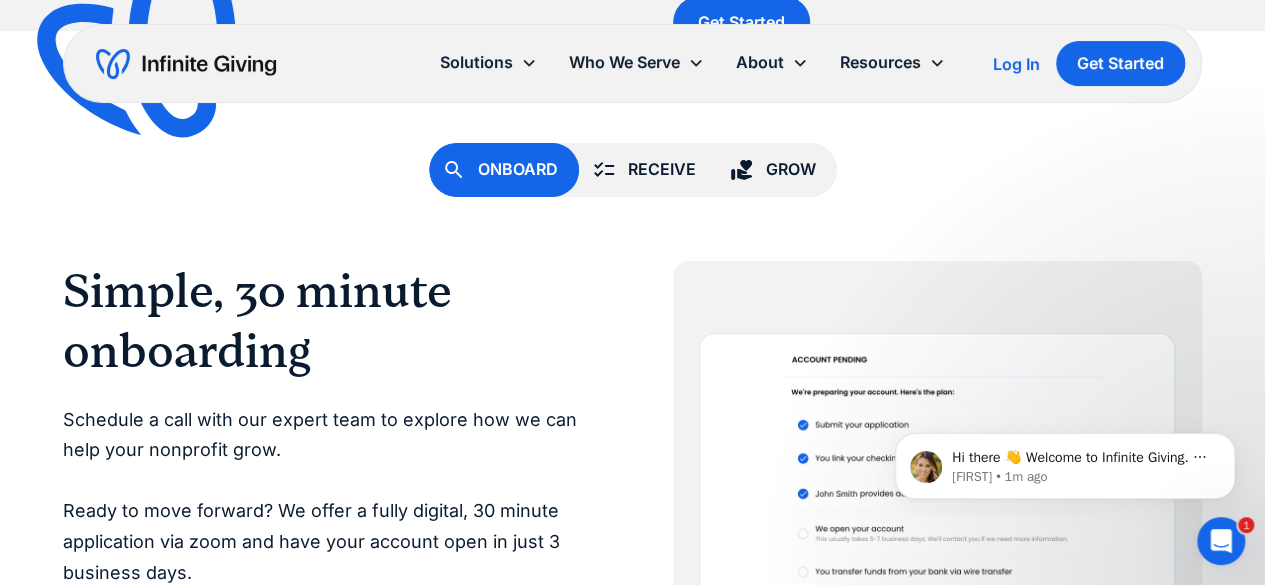click on "Receive" at bounding box center [662, 169] 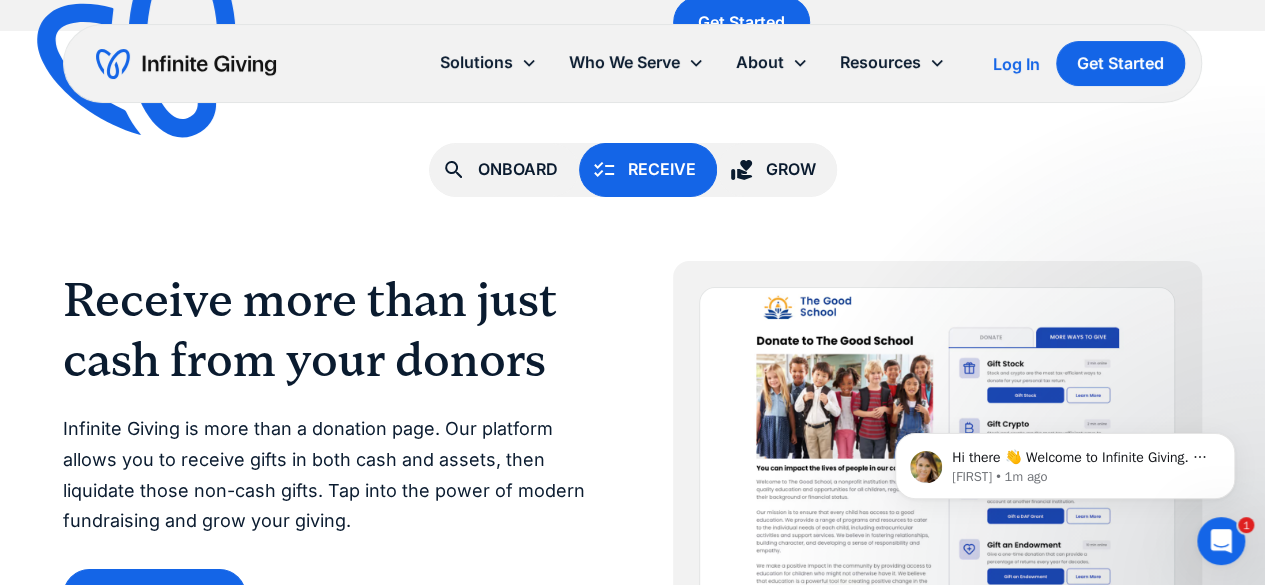 click on "Grow" at bounding box center [777, 169] 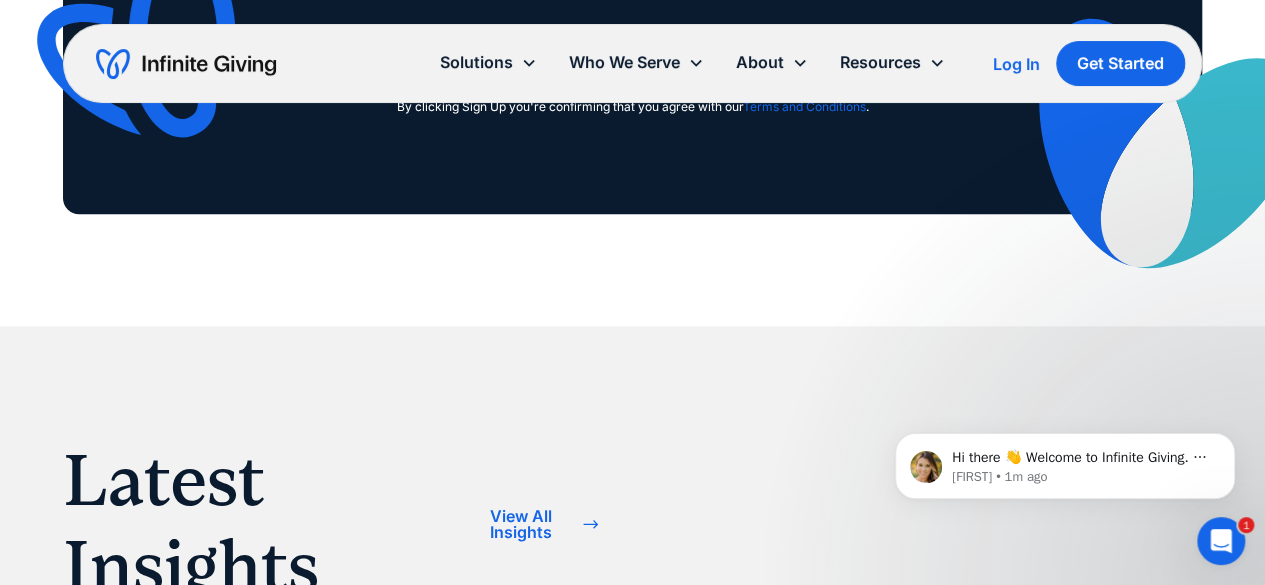 scroll, scrollTop: 4700, scrollLeft: 0, axis: vertical 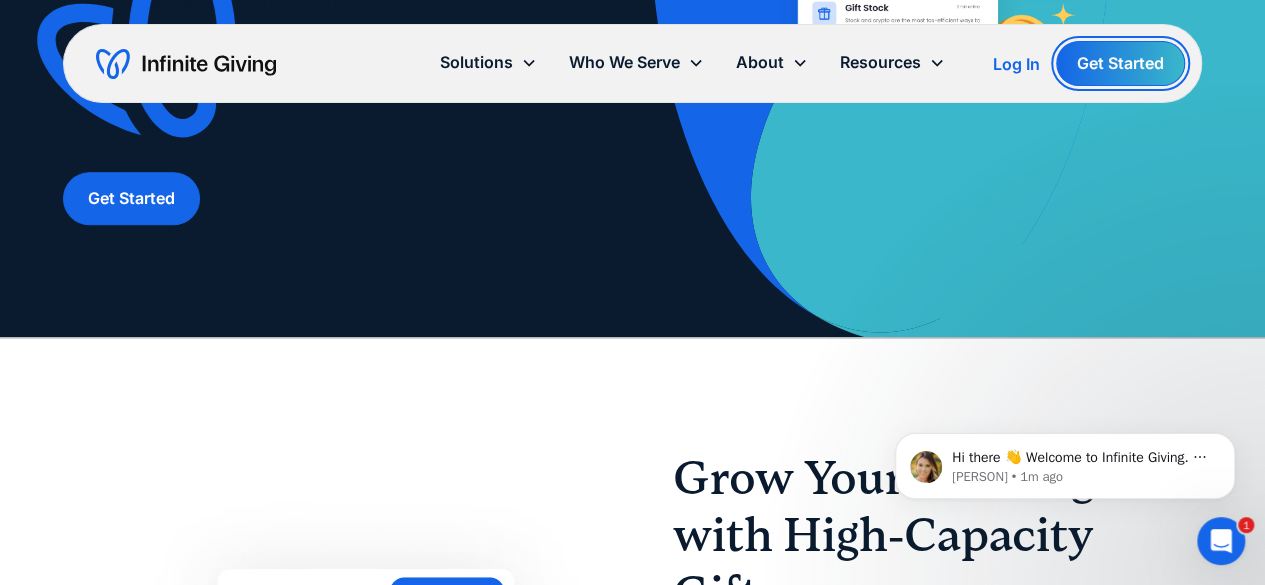 click on "Get Started" at bounding box center (1120, 63) 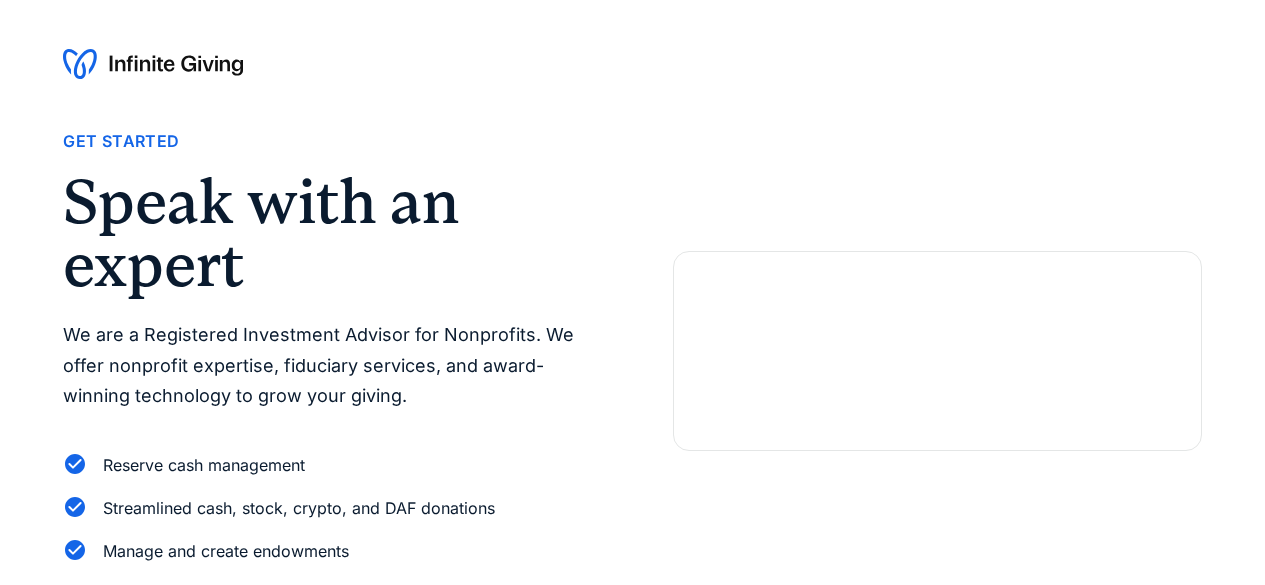 scroll, scrollTop: 0, scrollLeft: 0, axis: both 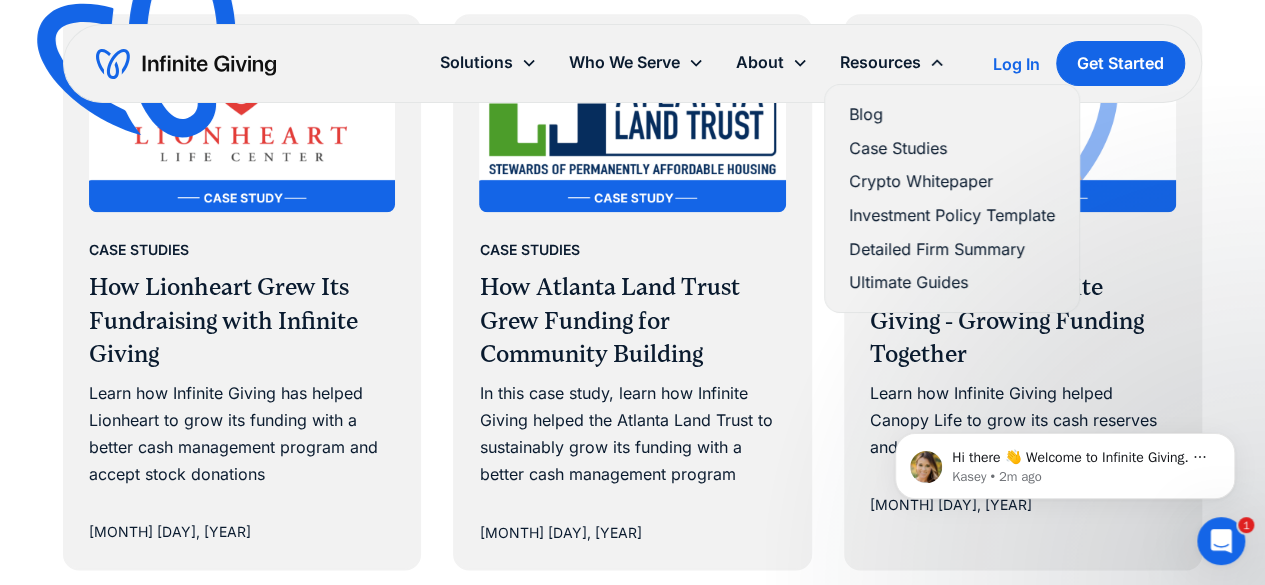 click on "Blog" at bounding box center [952, 114] 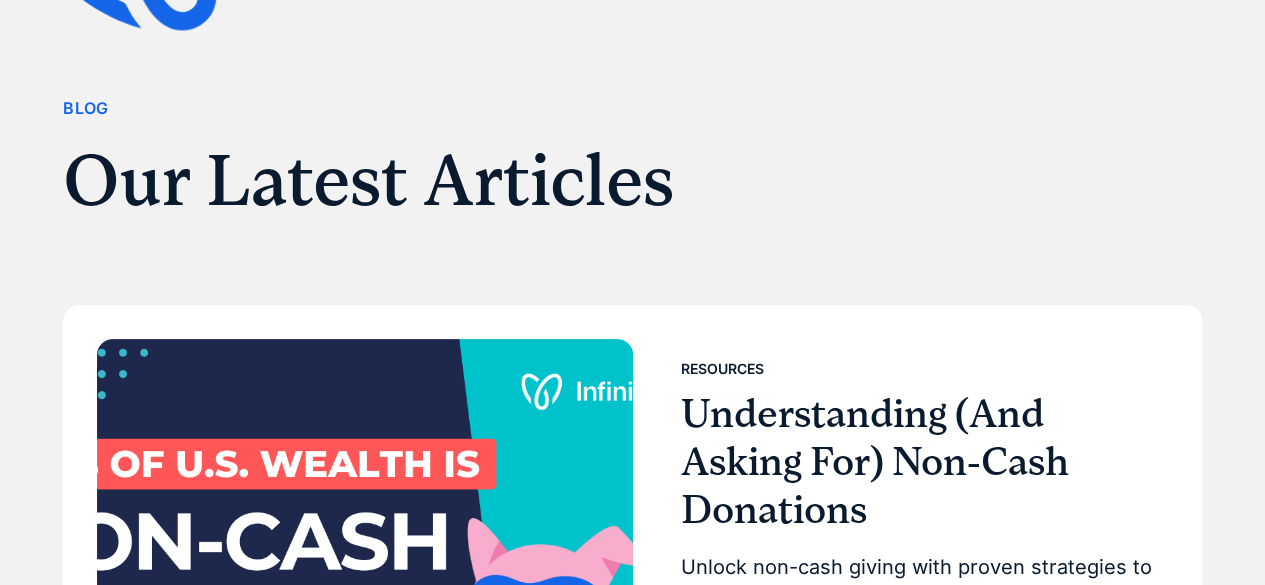 scroll, scrollTop: 136, scrollLeft: 0, axis: vertical 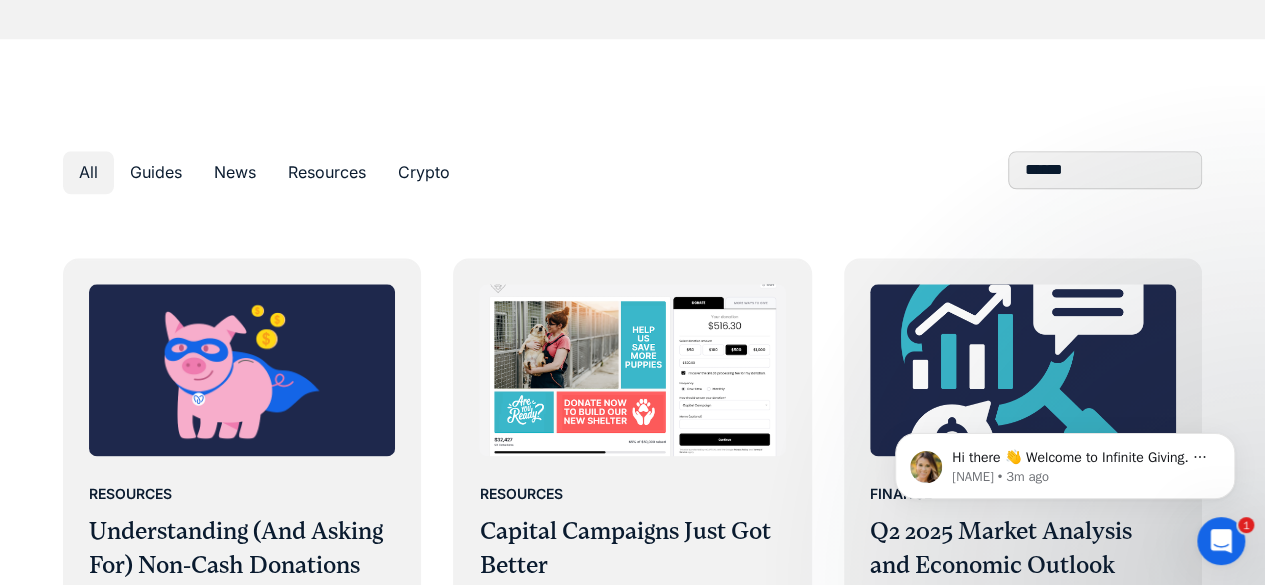 click on "Crypto" at bounding box center [424, 172] 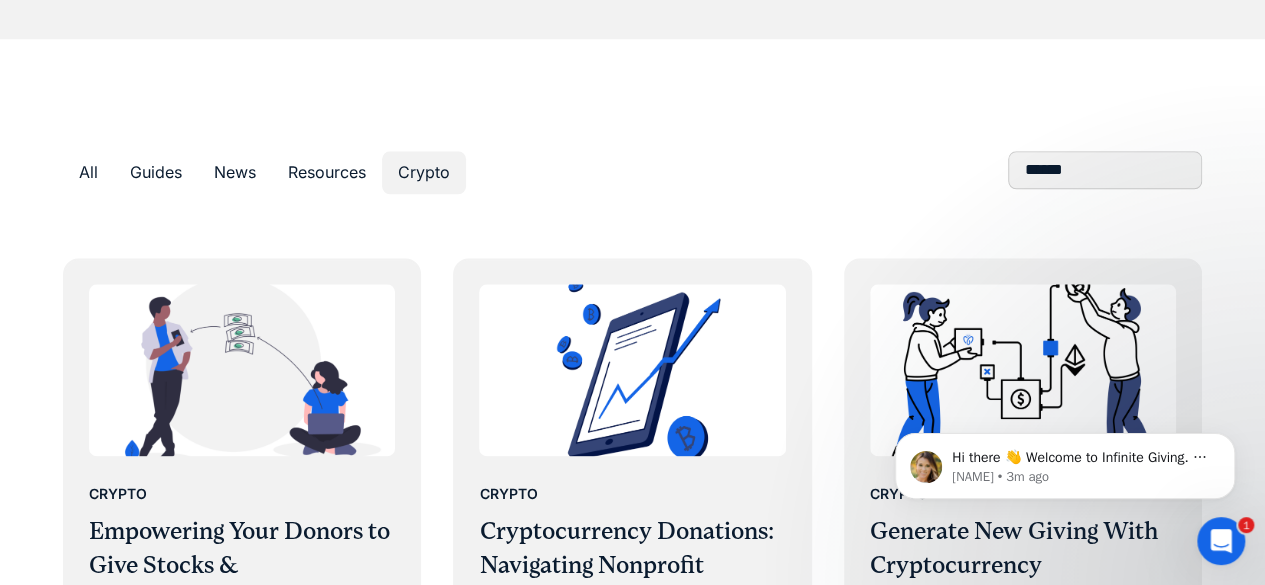 click on "Resources" at bounding box center [327, 172] 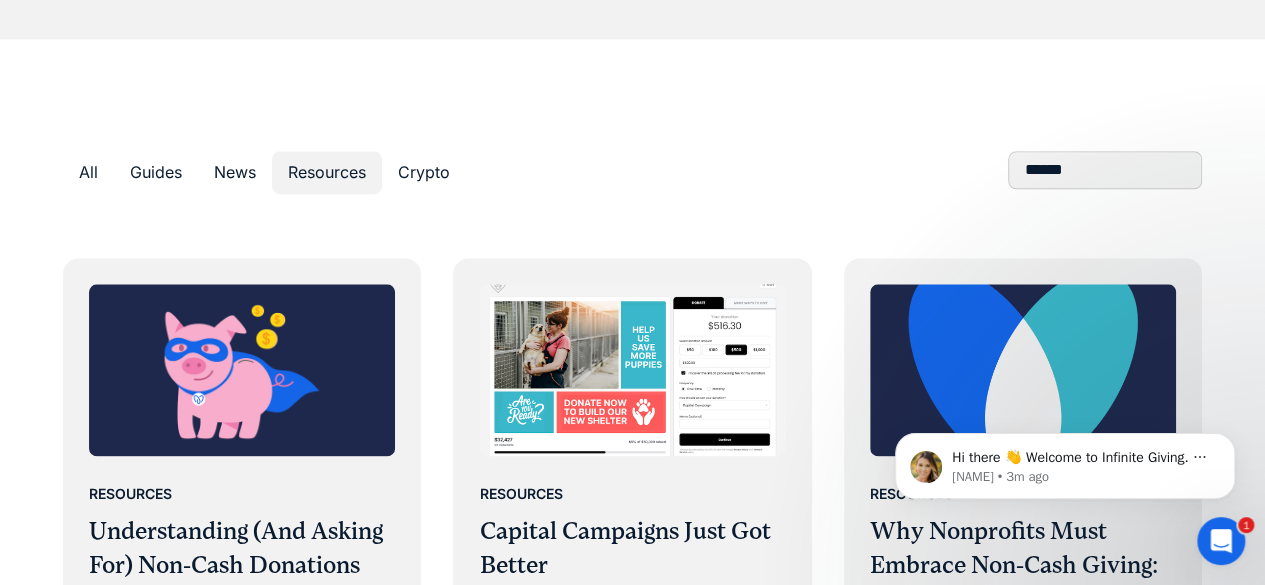click on "All" at bounding box center (88, 172) 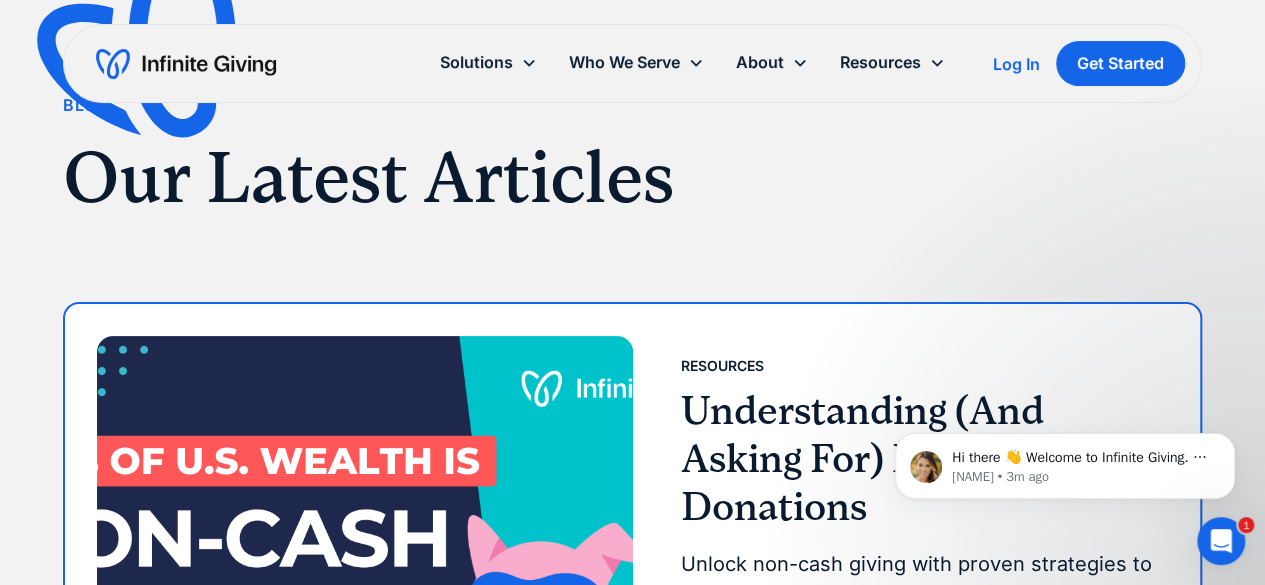 scroll, scrollTop: 0, scrollLeft: 0, axis: both 